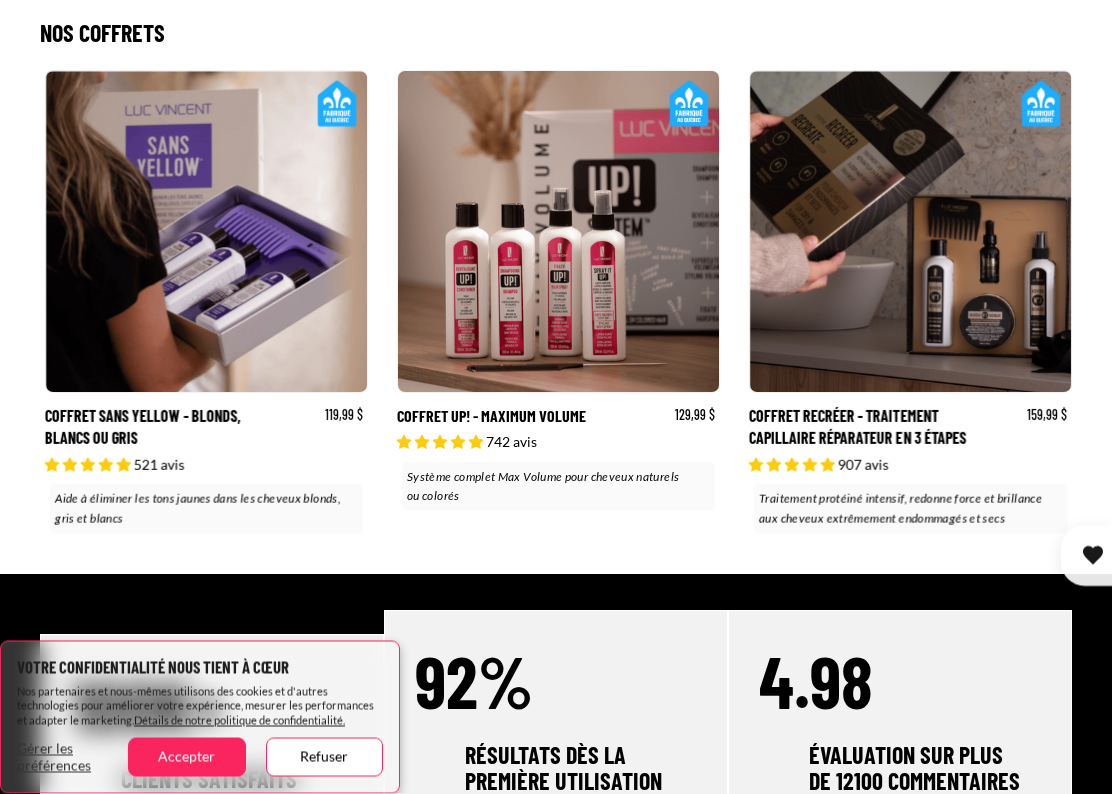 scroll, scrollTop: 693, scrollLeft: 0, axis: vertical 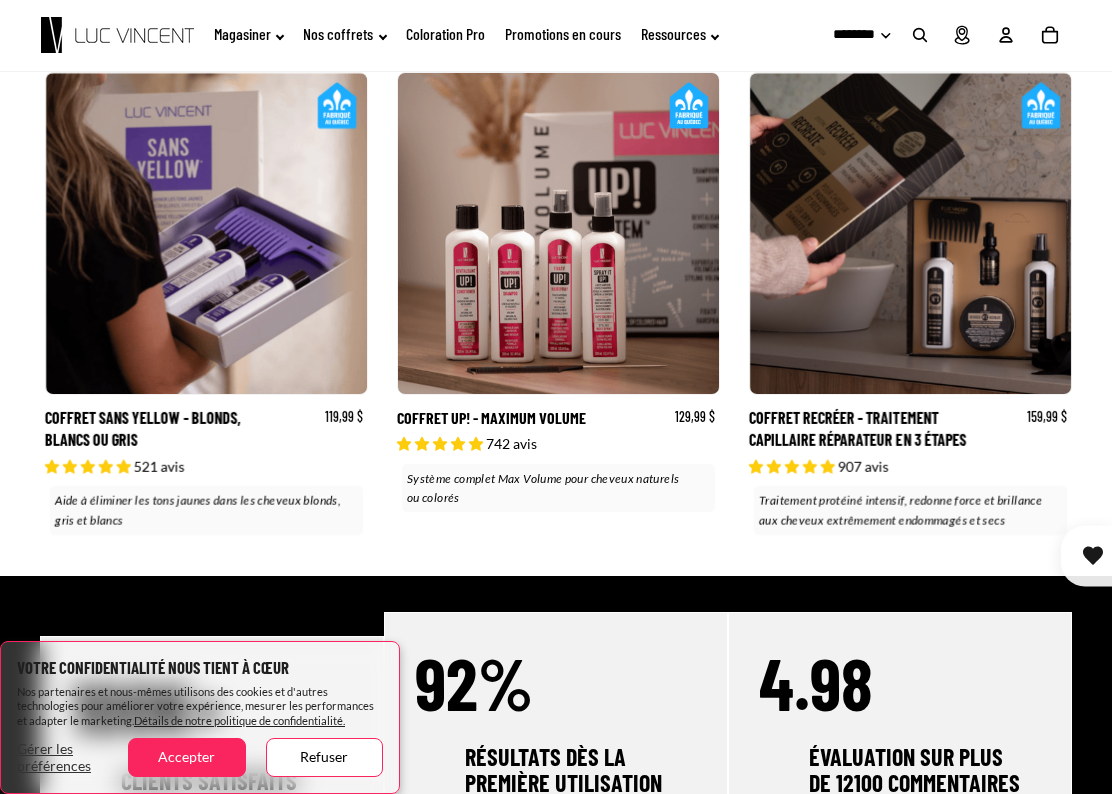click on "Coffret Recréer - Traitement Capillaire Réparateur en 3 étapes" at bounding box center (908, 306) 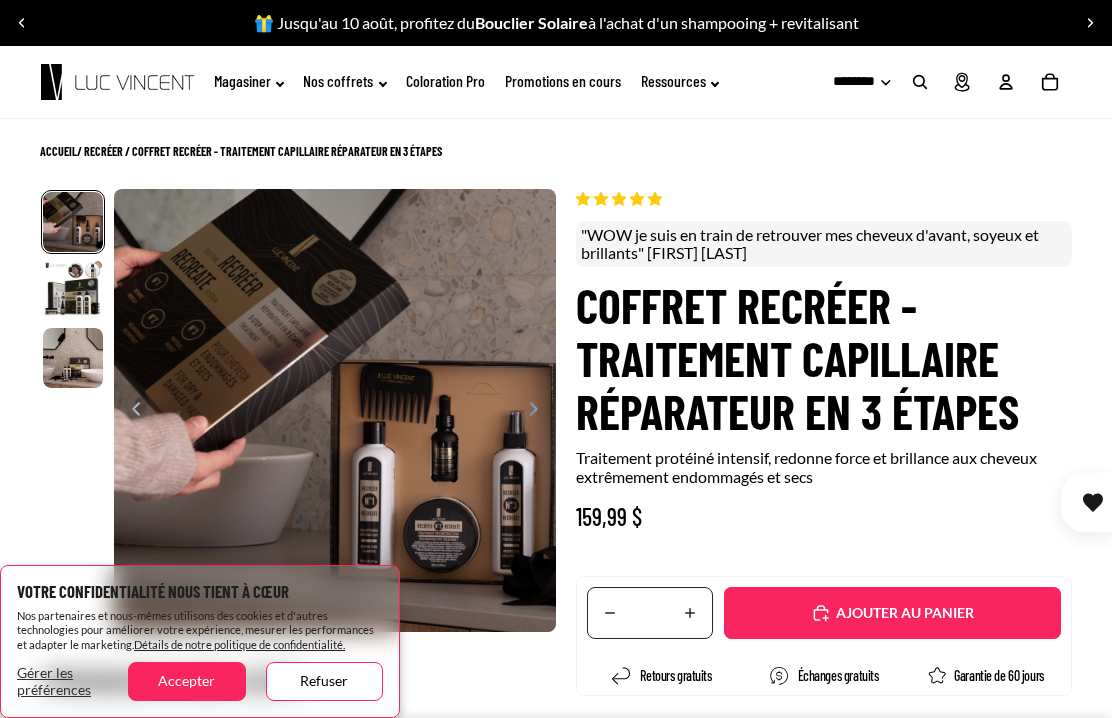scroll, scrollTop: 0, scrollLeft: 0, axis: both 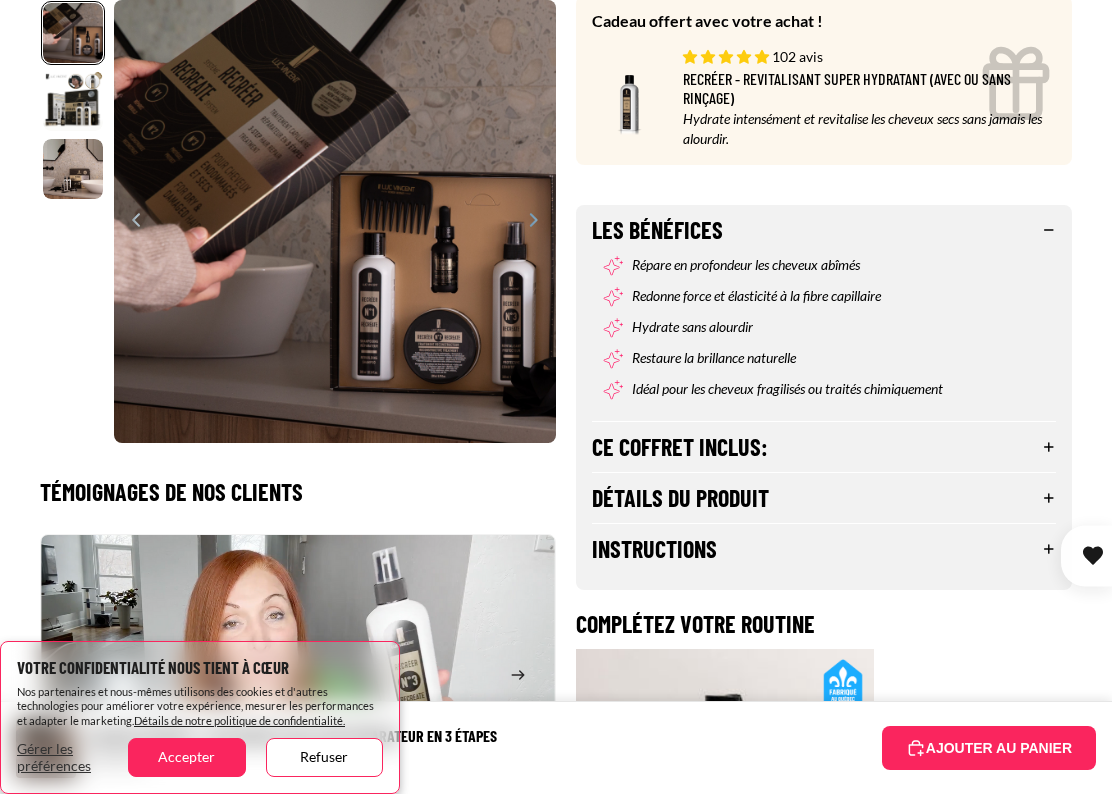 click on "Ce coffret inclus:" at bounding box center (824, 447) 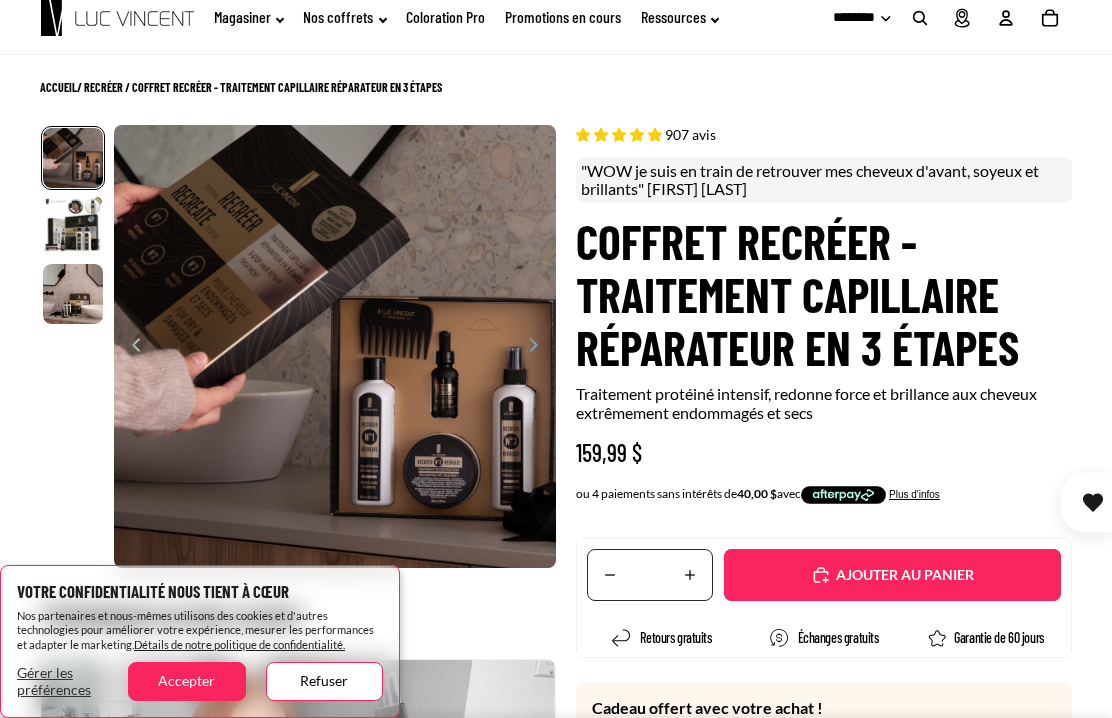 scroll, scrollTop: 0, scrollLeft: 0, axis: both 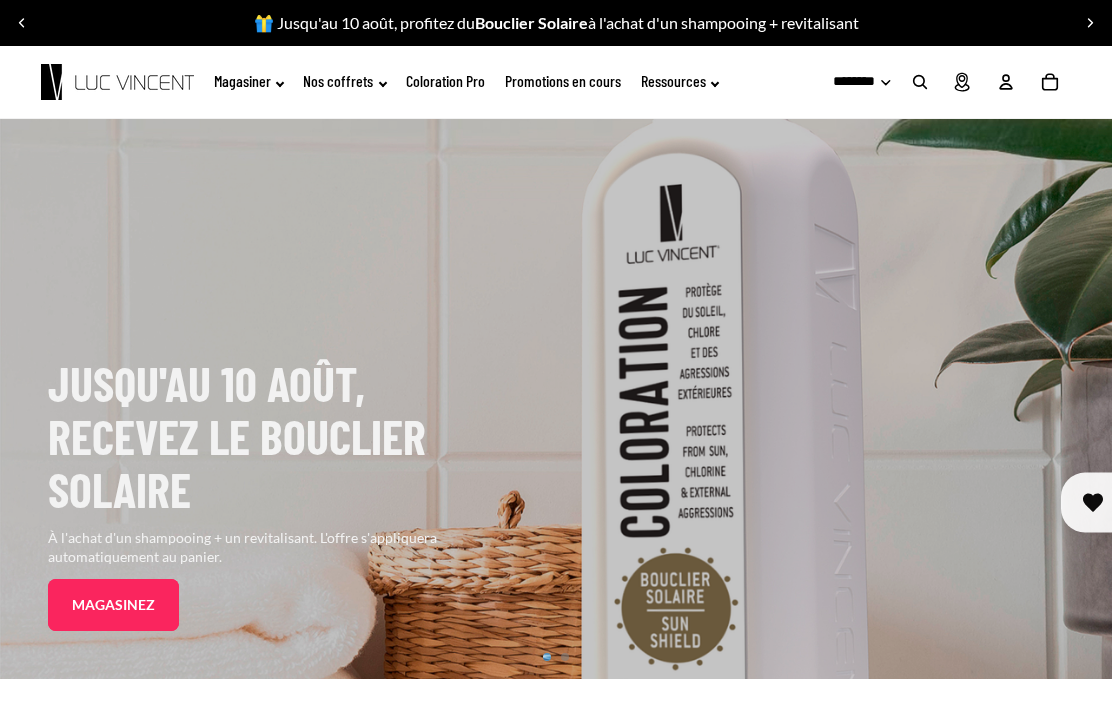 click on "Promotions en cours" 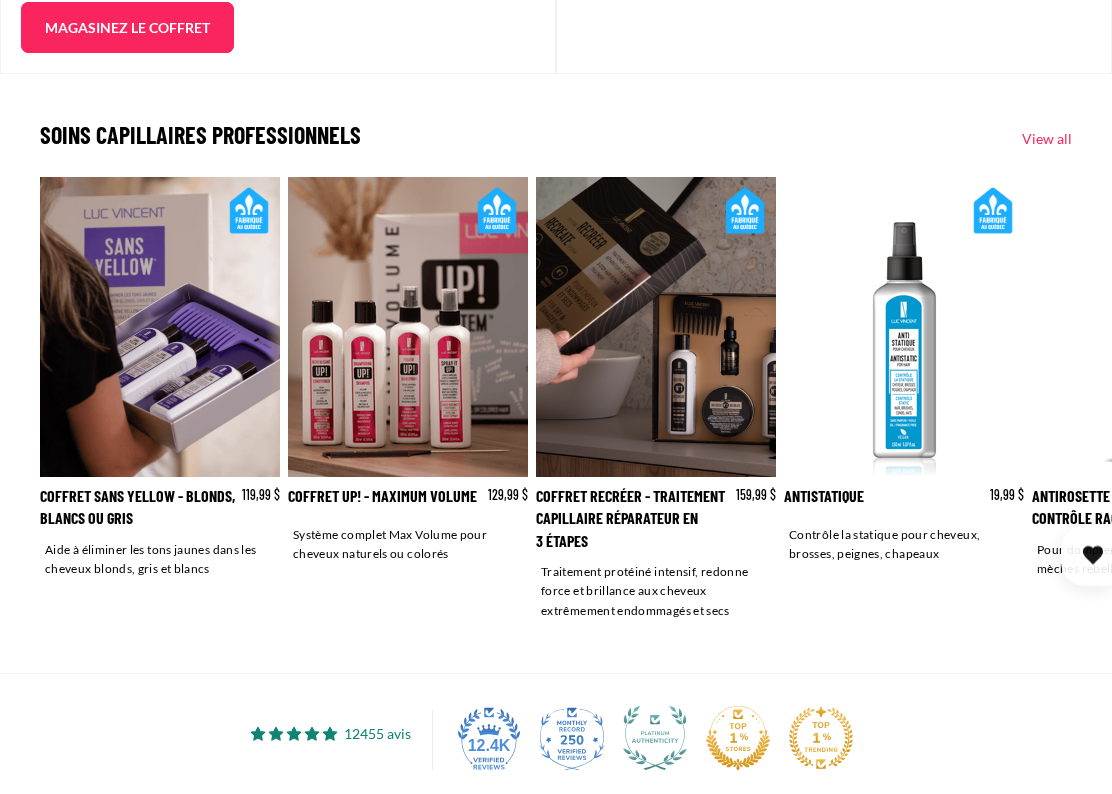 scroll, scrollTop: 2986, scrollLeft: 0, axis: vertical 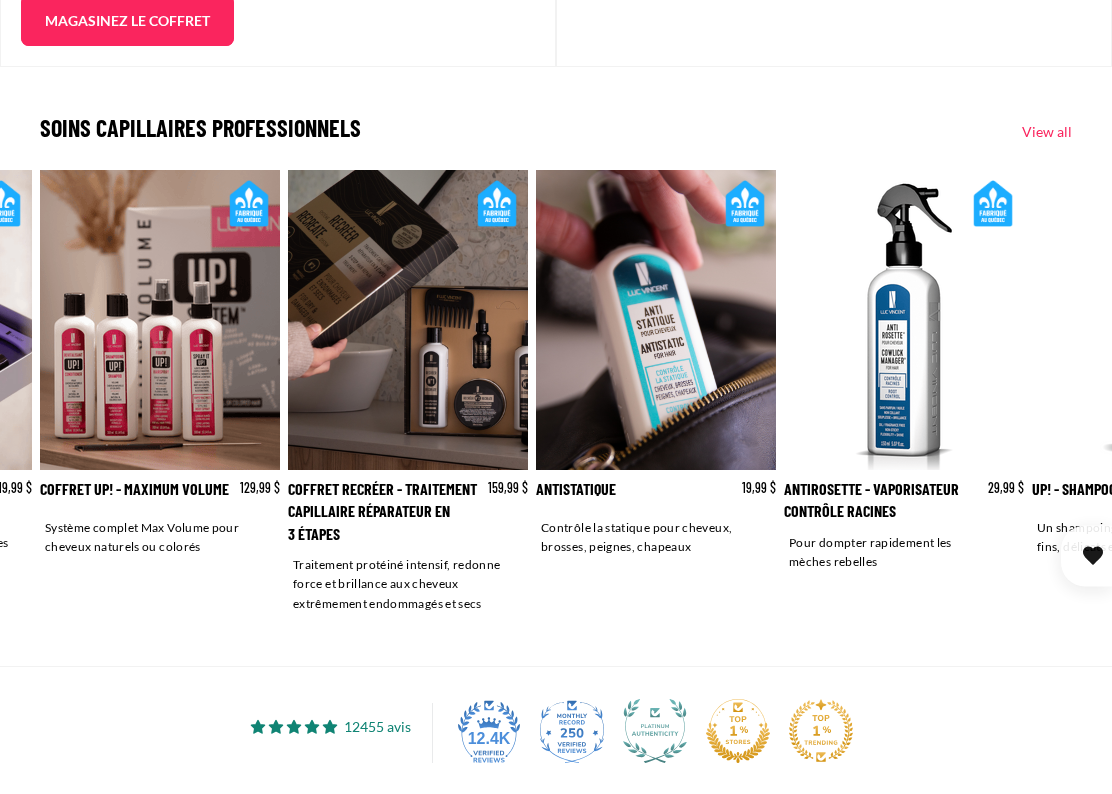 click on "Ajouté" at bounding box center (0, 0) 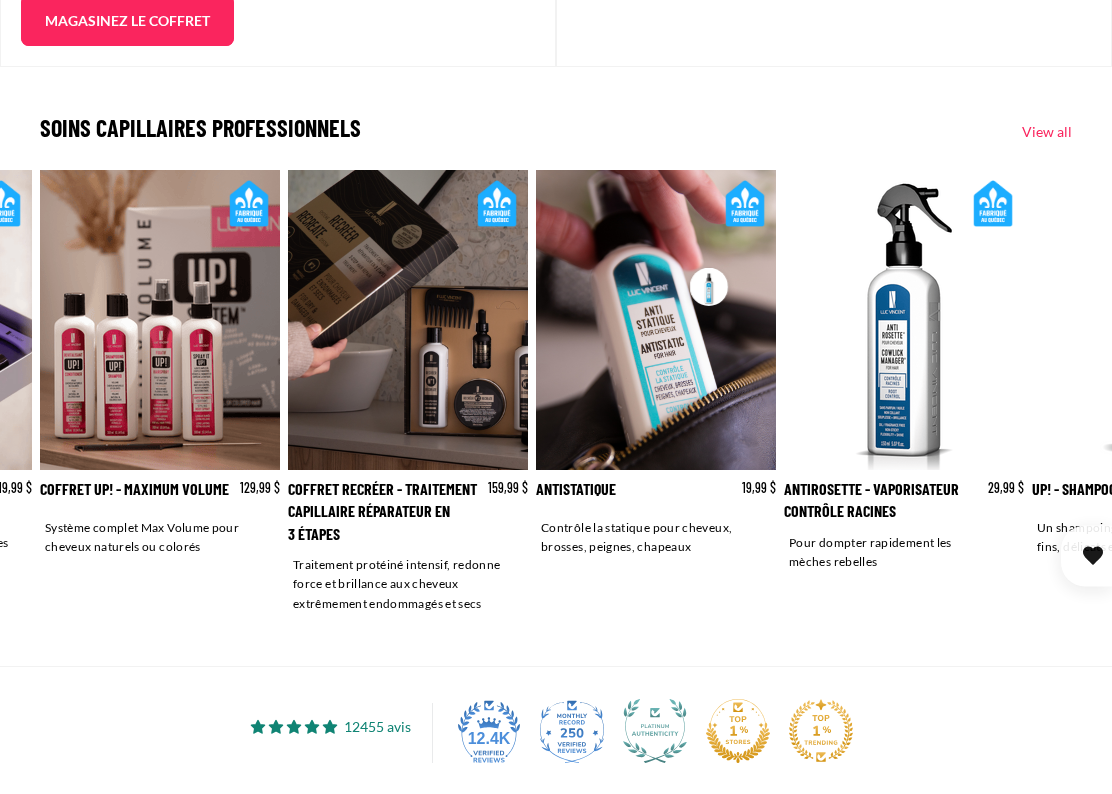 scroll, scrollTop: 0, scrollLeft: 248, axis: horizontal 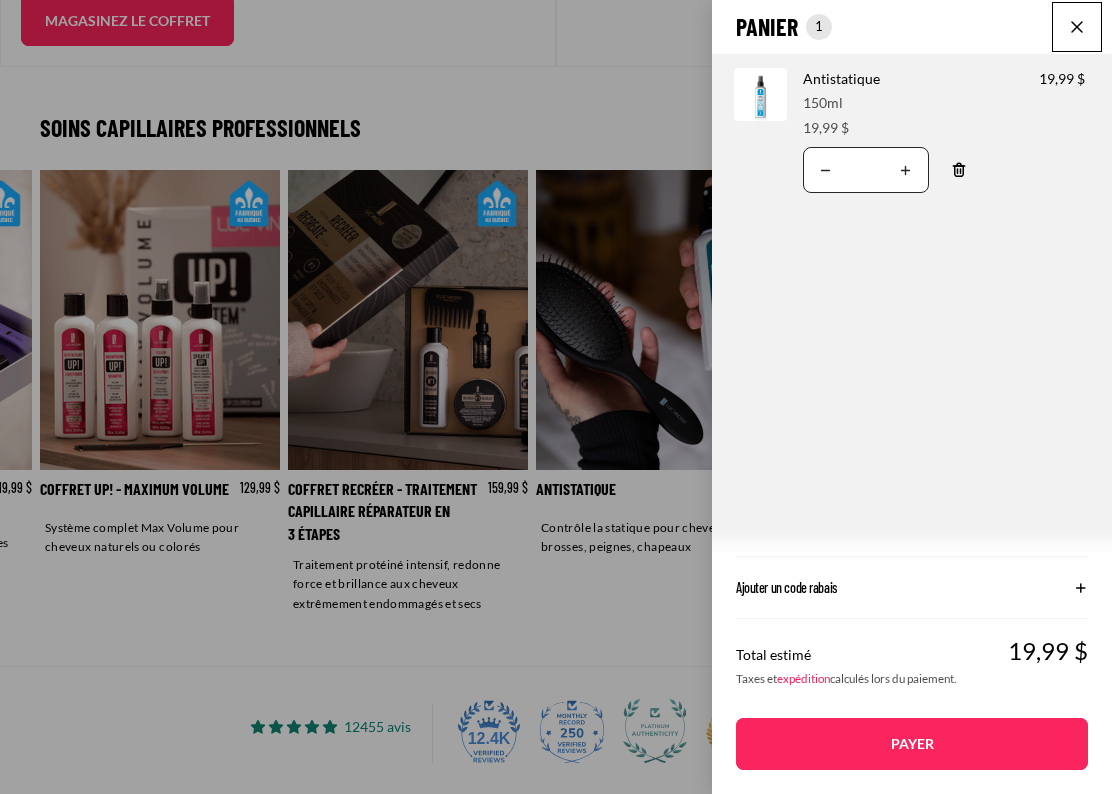 click at bounding box center (1077, 27) 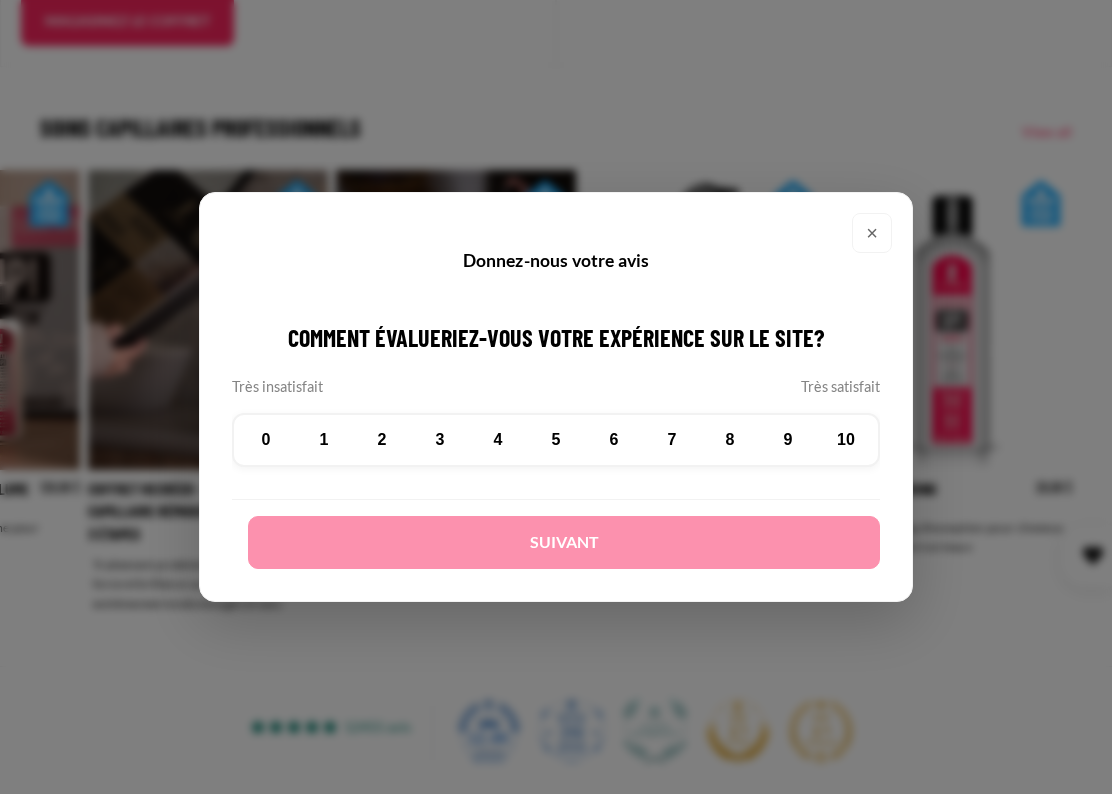 click on "×
Donnez-nous votre avis
Comment évalueriez-vous votre expérience sur le site?
Très insatisfait
Très satisfait
0
1
2
3
4
5
6
7
8
9" at bounding box center [556, 397] 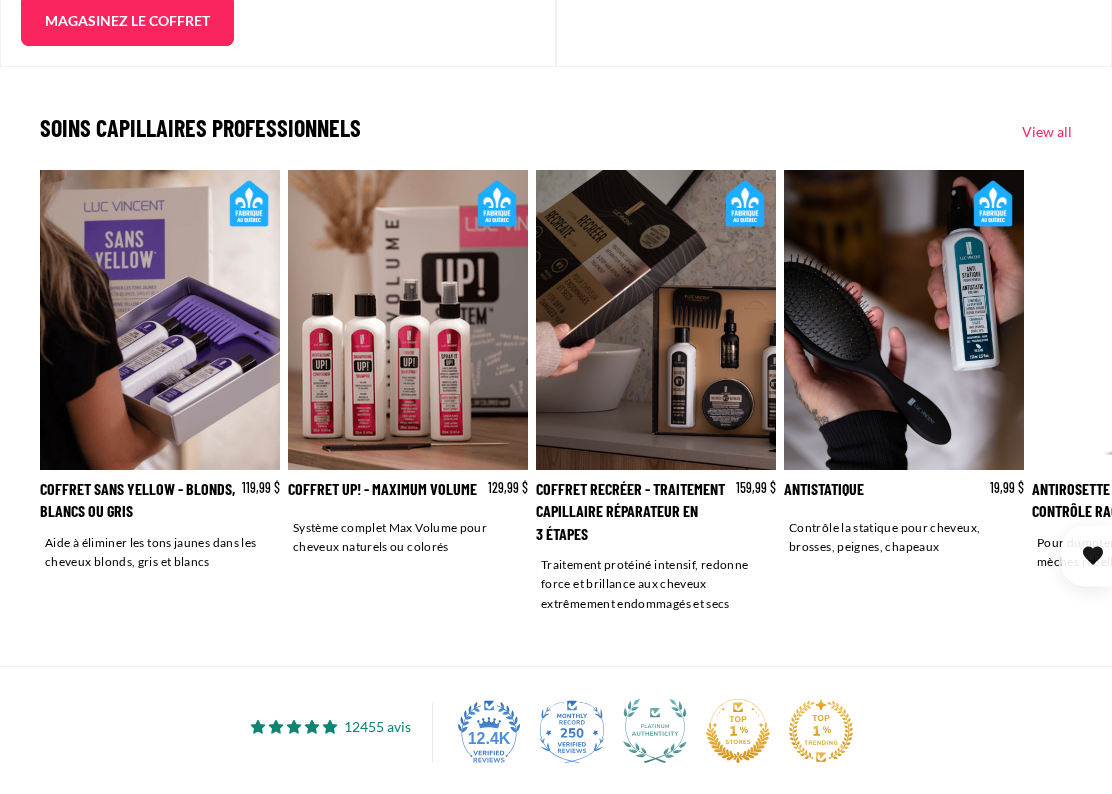 scroll, scrollTop: 0, scrollLeft: 0, axis: both 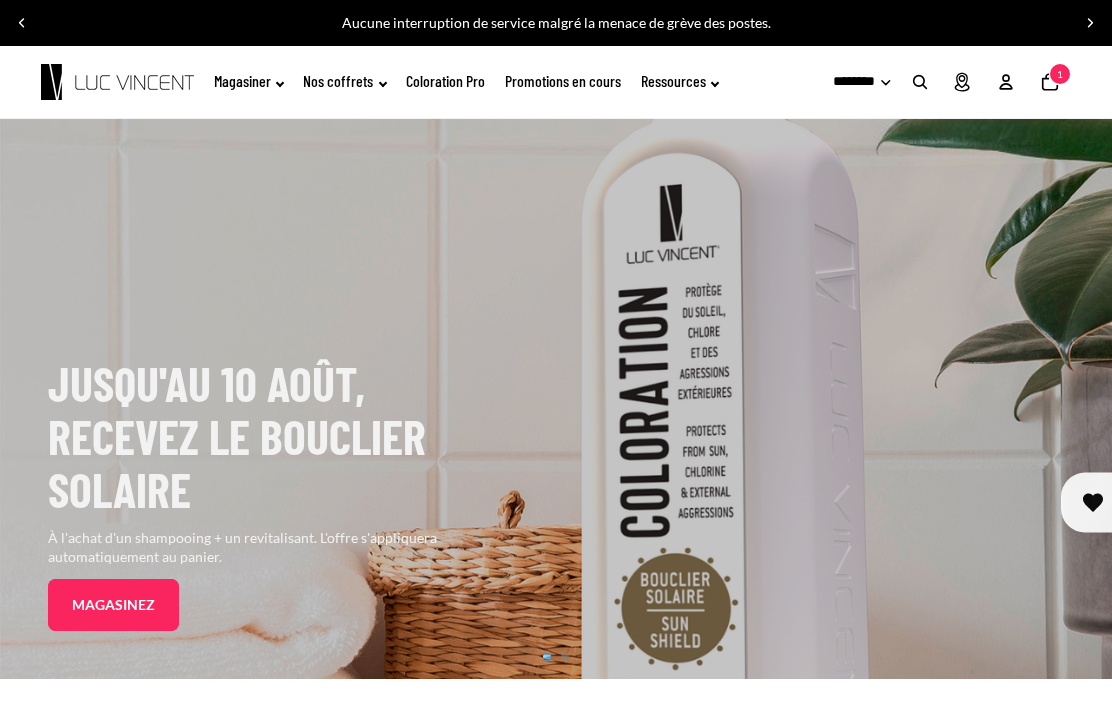 click on "Ressources" 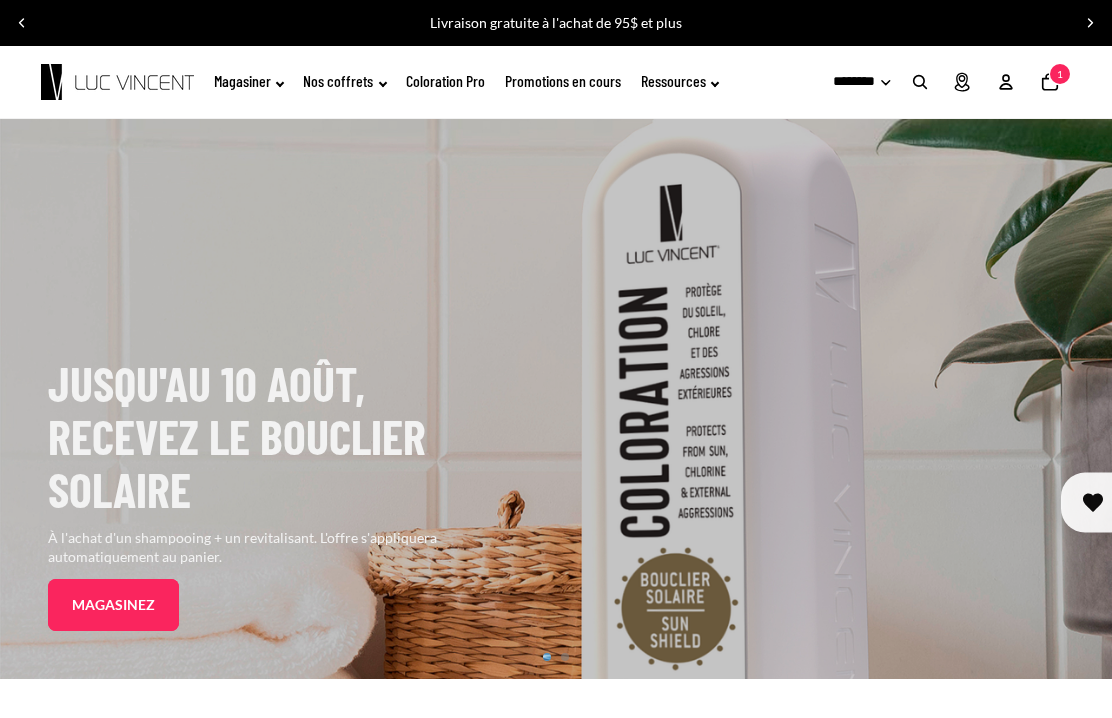 click at bounding box center [22, 23] 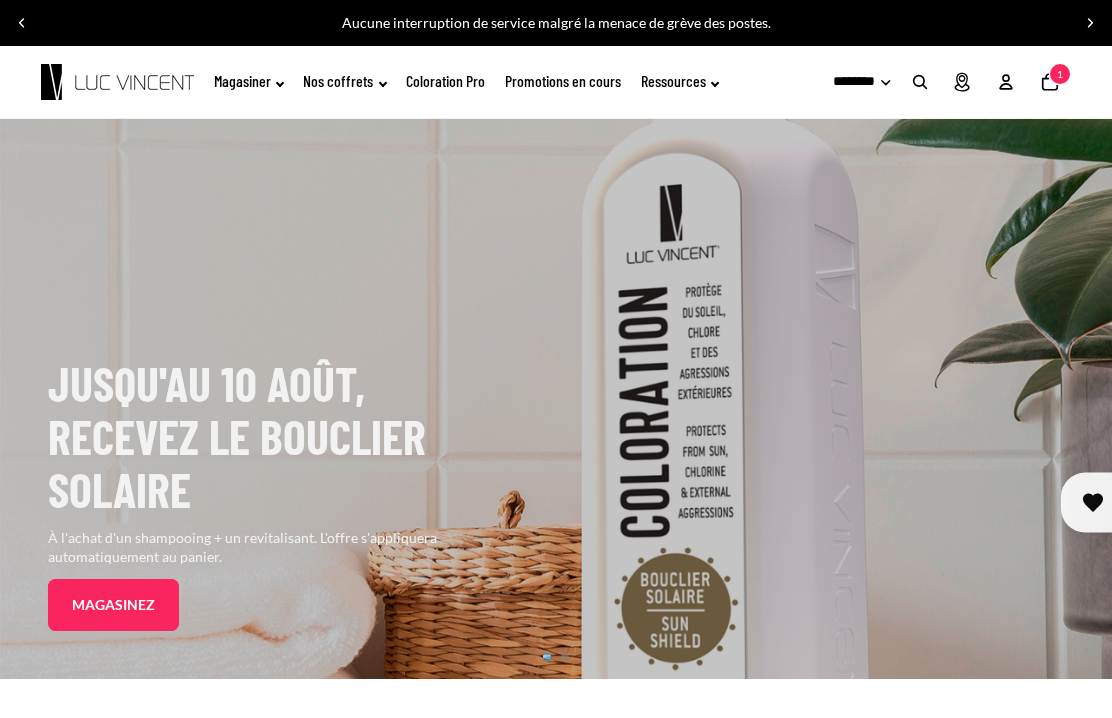 click at bounding box center [22, 23] 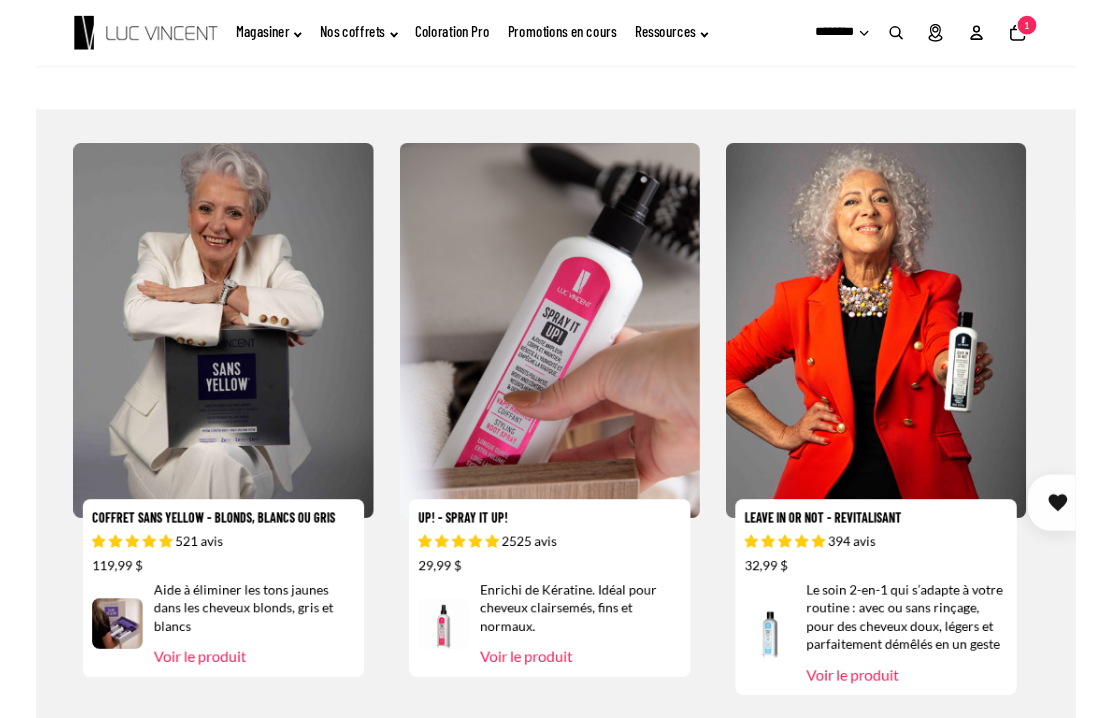 scroll, scrollTop: 3353, scrollLeft: 0, axis: vertical 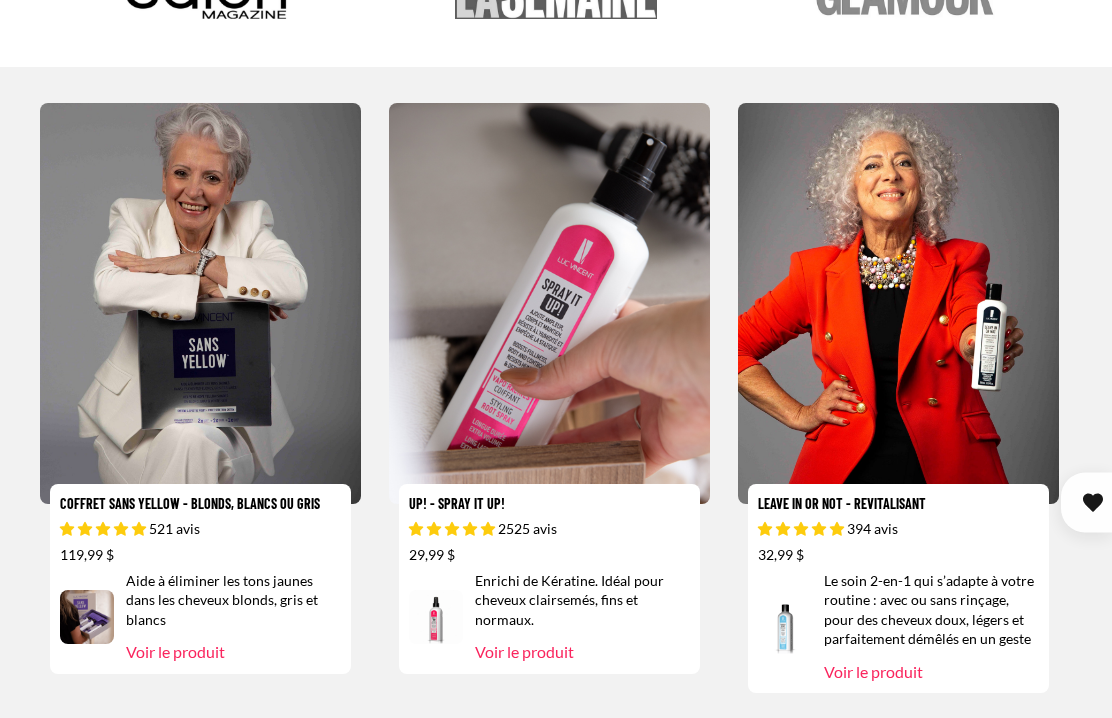 click on "Up! - Spray it up!" at bounding box center [556, 388] 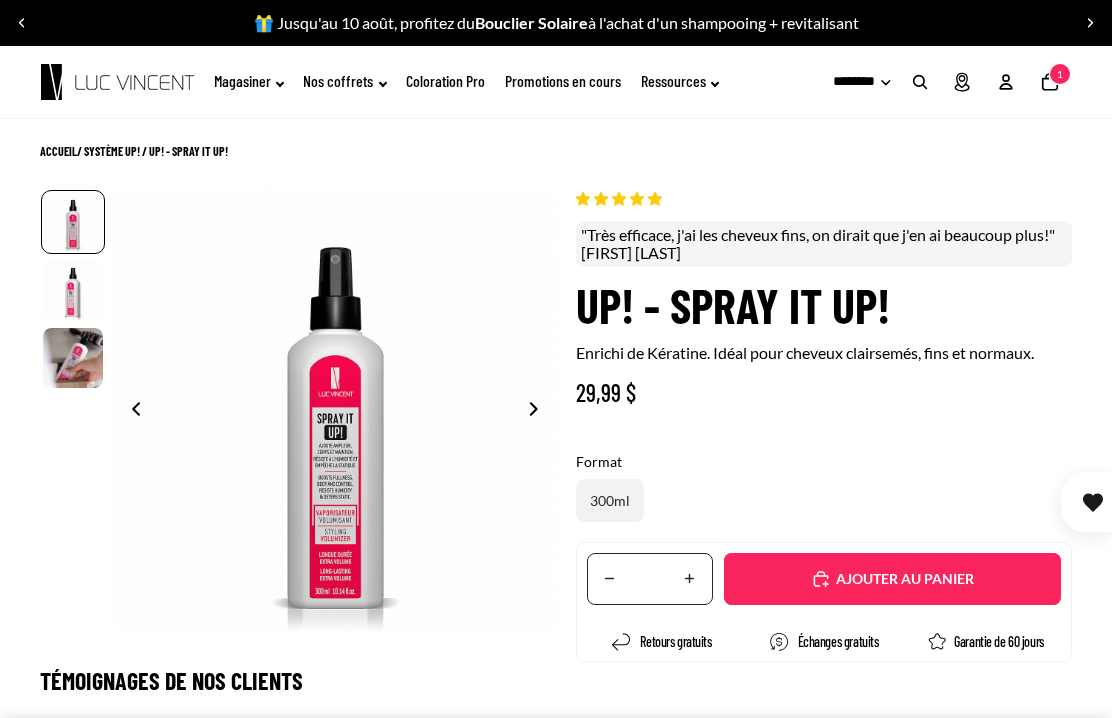 scroll, scrollTop: 0, scrollLeft: 0, axis: both 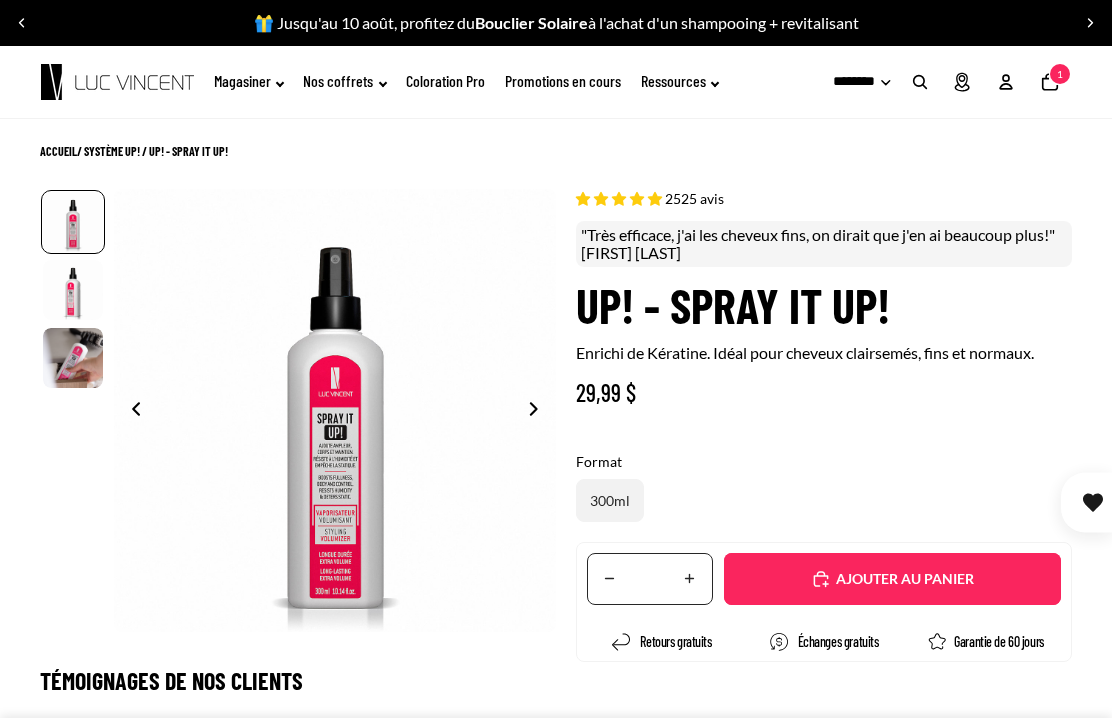 select on "**********" 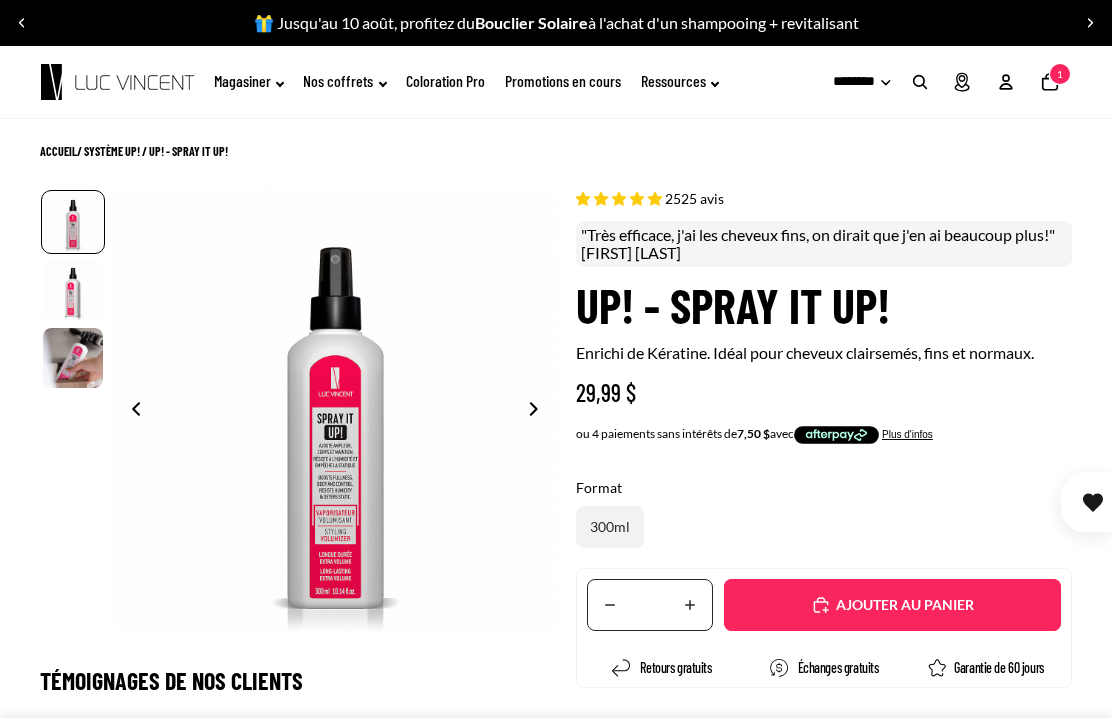 scroll, scrollTop: 0, scrollLeft: 314, axis: horizontal 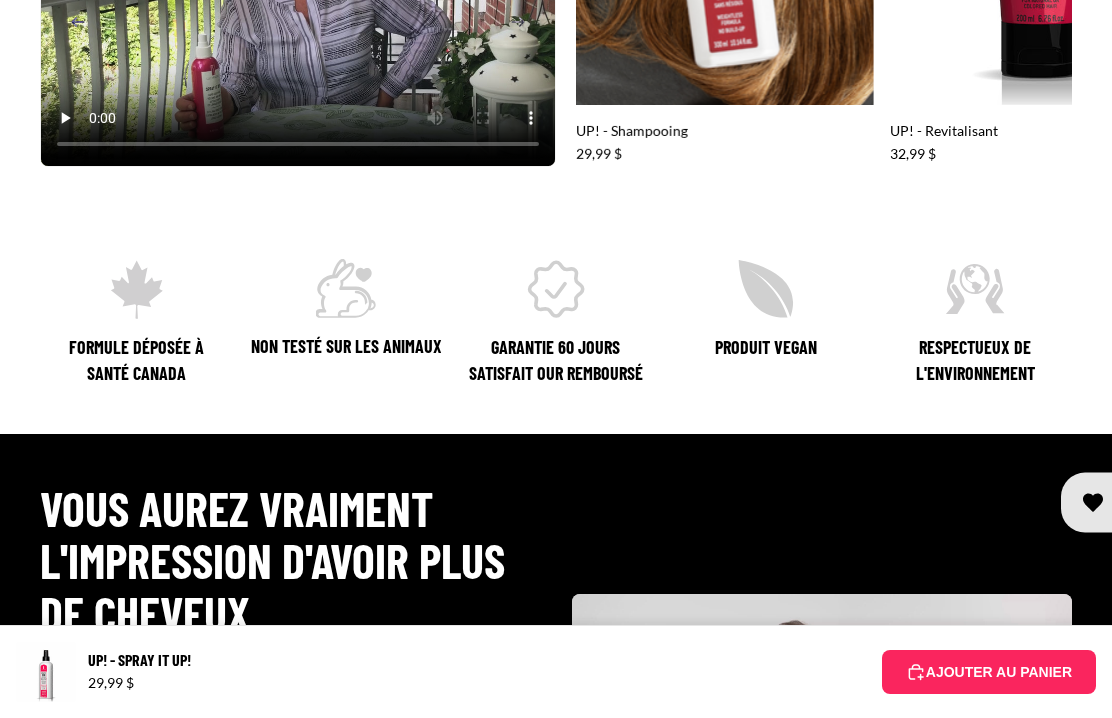 click on "AJOUTER AU PANIER" at bounding box center [989, 672] 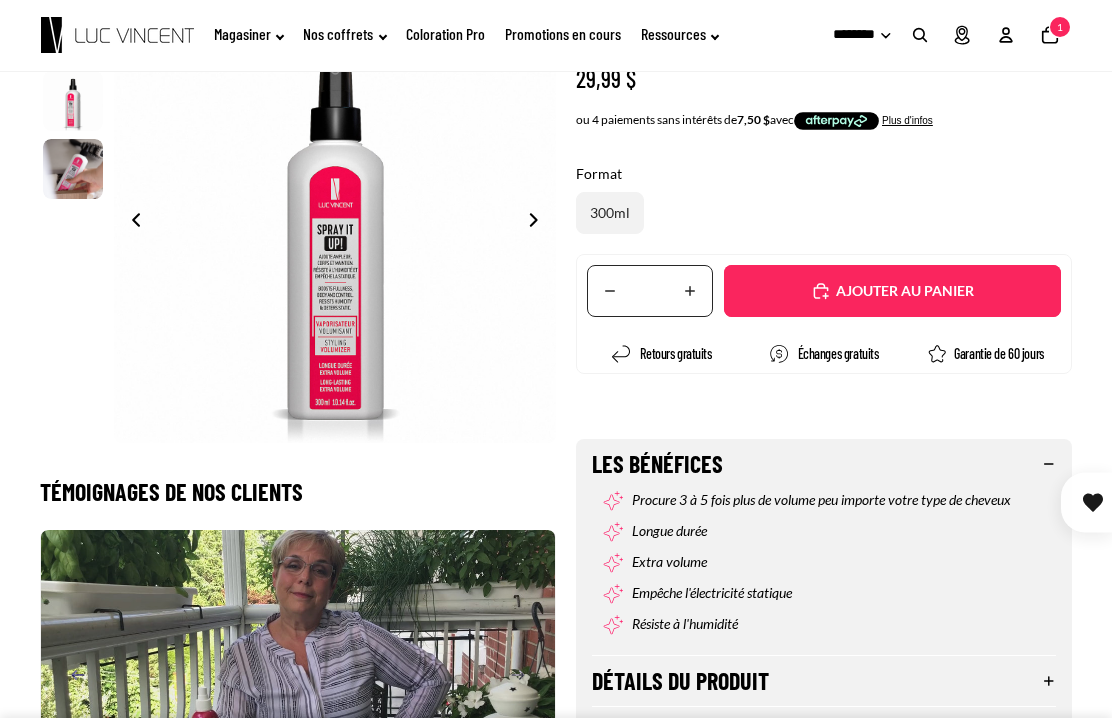 scroll, scrollTop: 243, scrollLeft: 0, axis: vertical 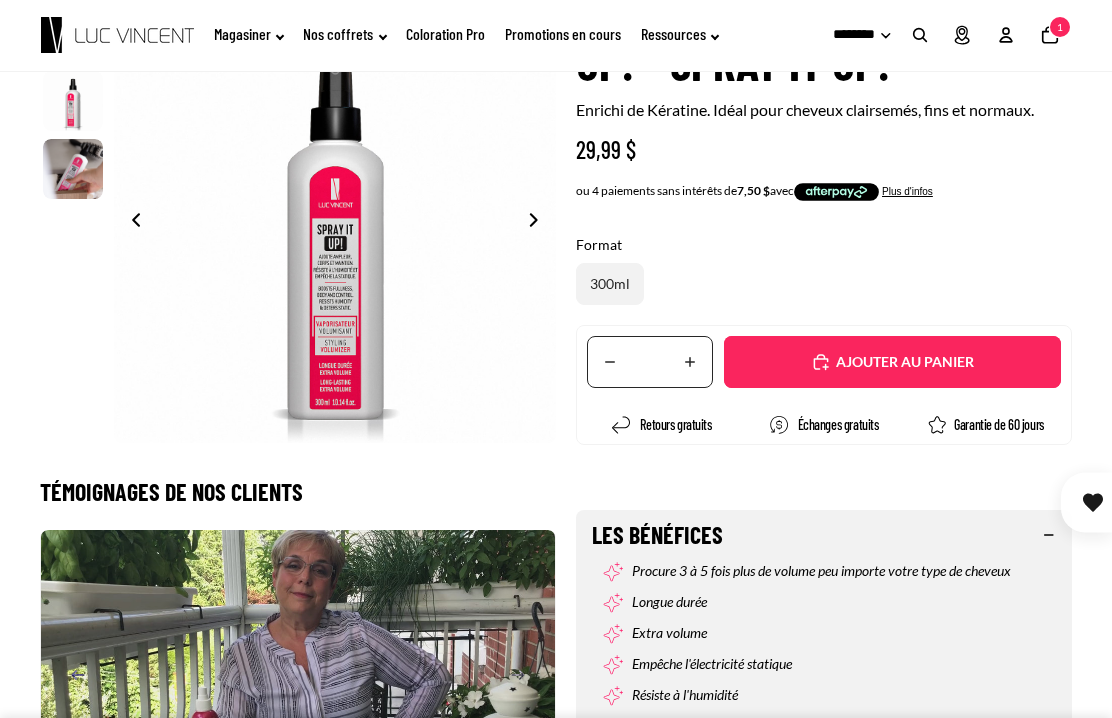 click on "Ajouté" at bounding box center [892, 362] 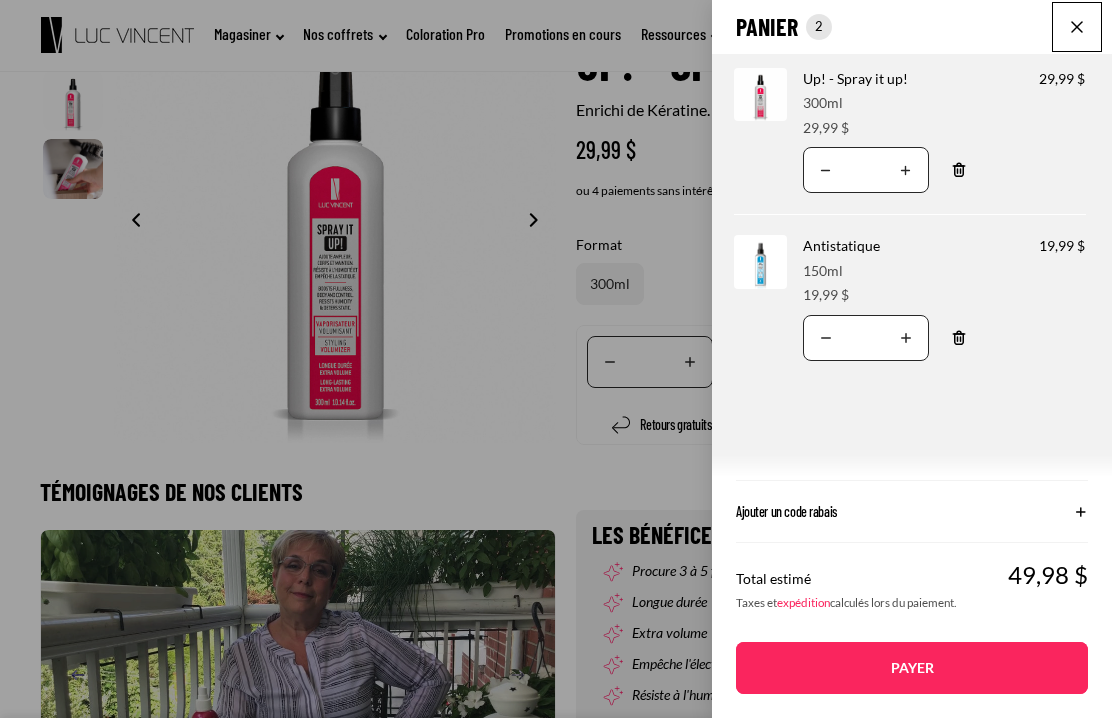 click at bounding box center (1077, 27) 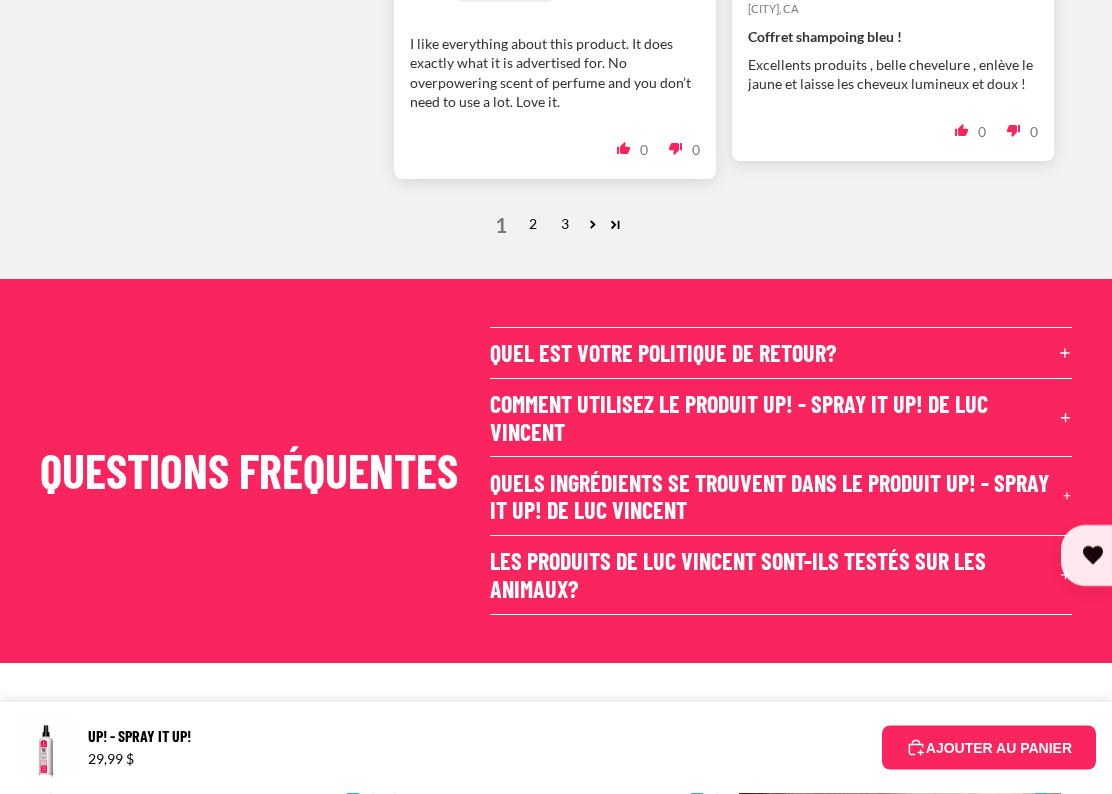 scroll, scrollTop: 6655, scrollLeft: 0, axis: vertical 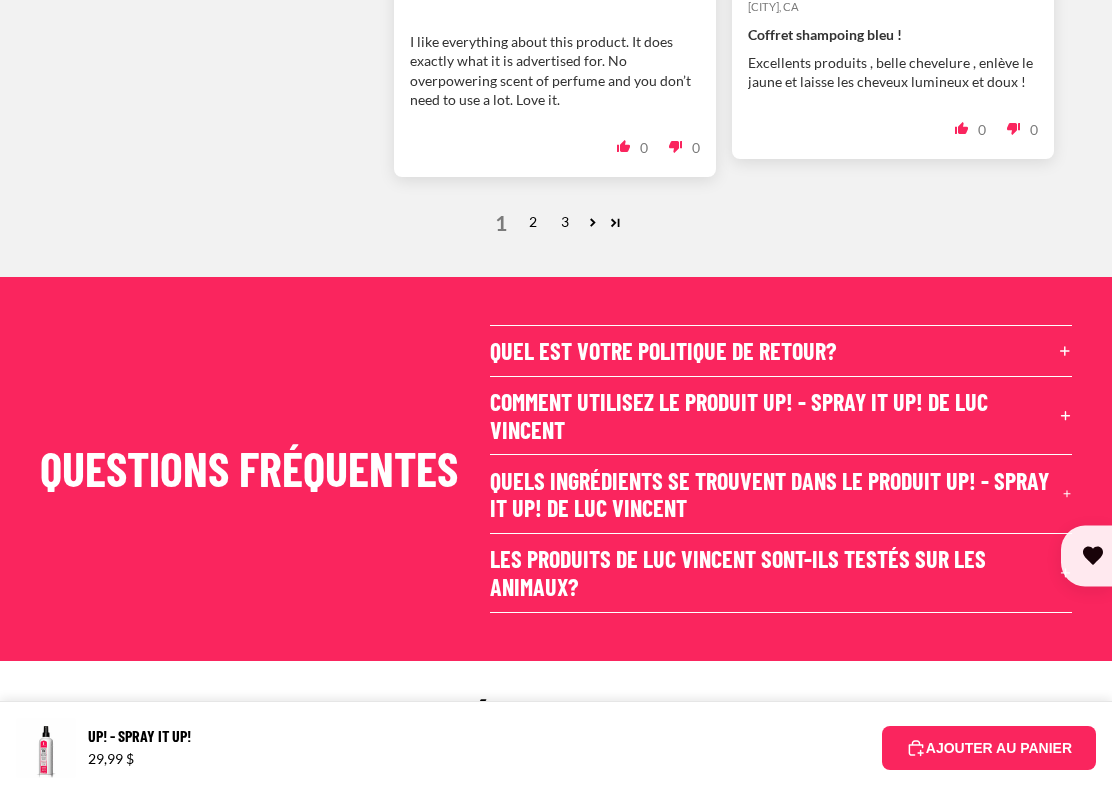 click on "Comment utilisez le produit Up! - Spray it up! de Luc Vincent" at bounding box center (781, 416) 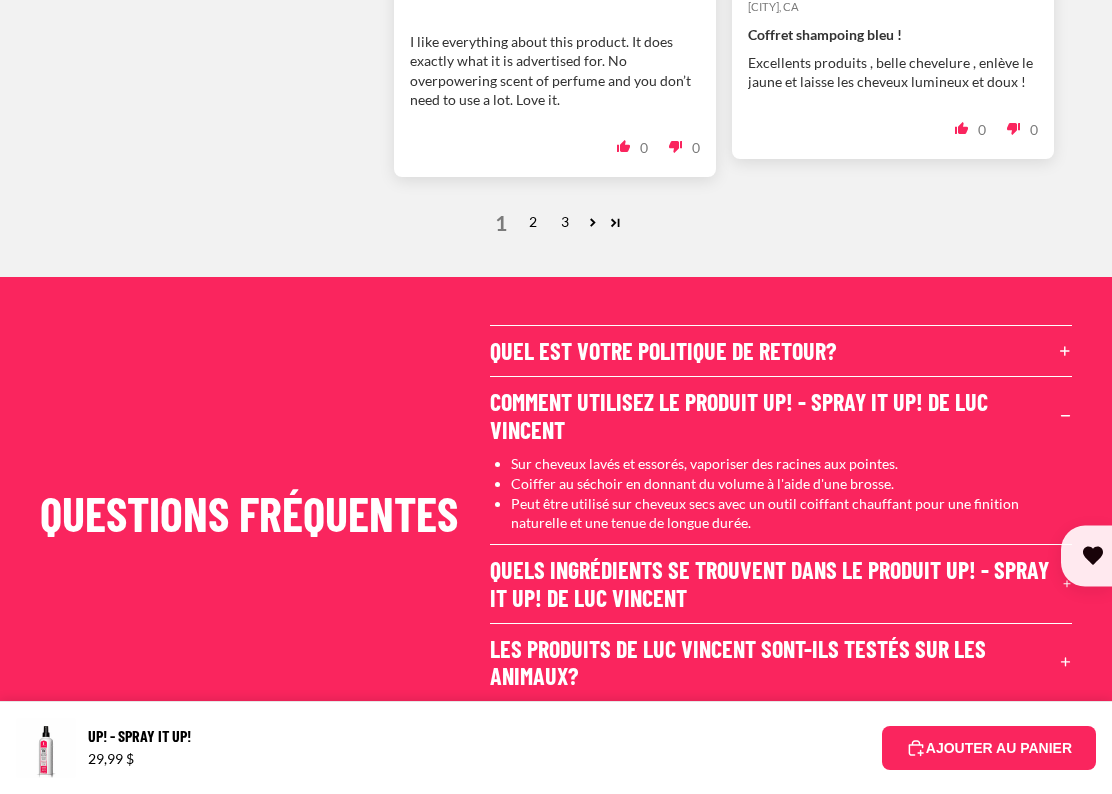 click on "Quel est votre politique de retour?" at bounding box center (781, 351) 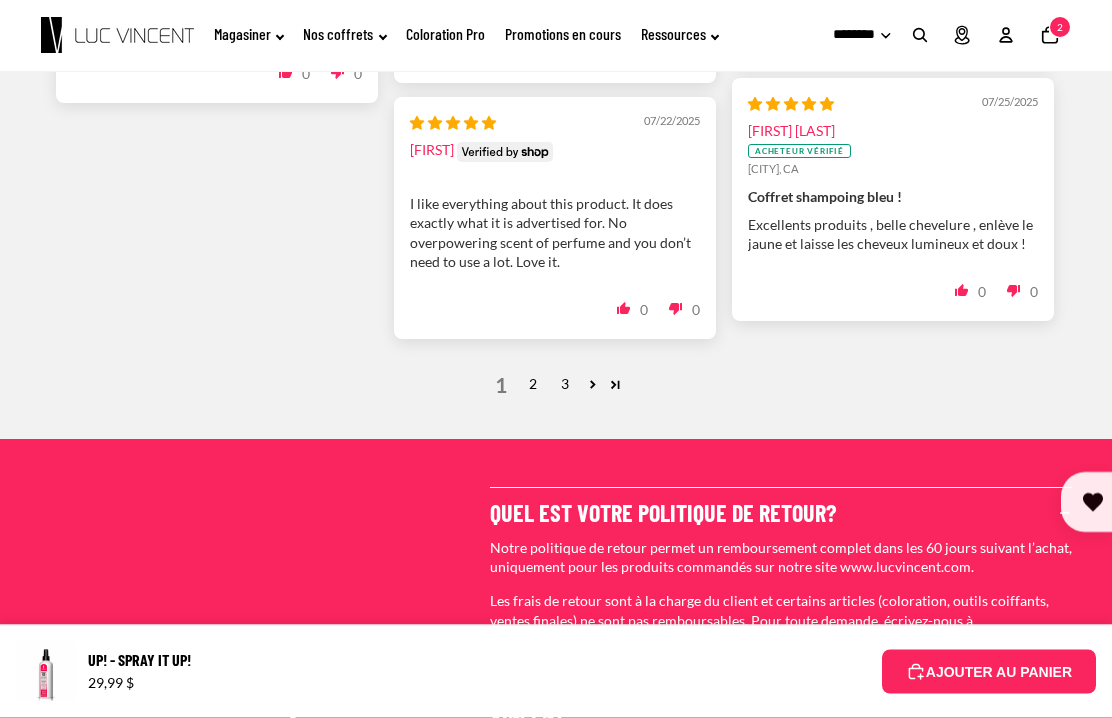 scroll, scrollTop: 6493, scrollLeft: 0, axis: vertical 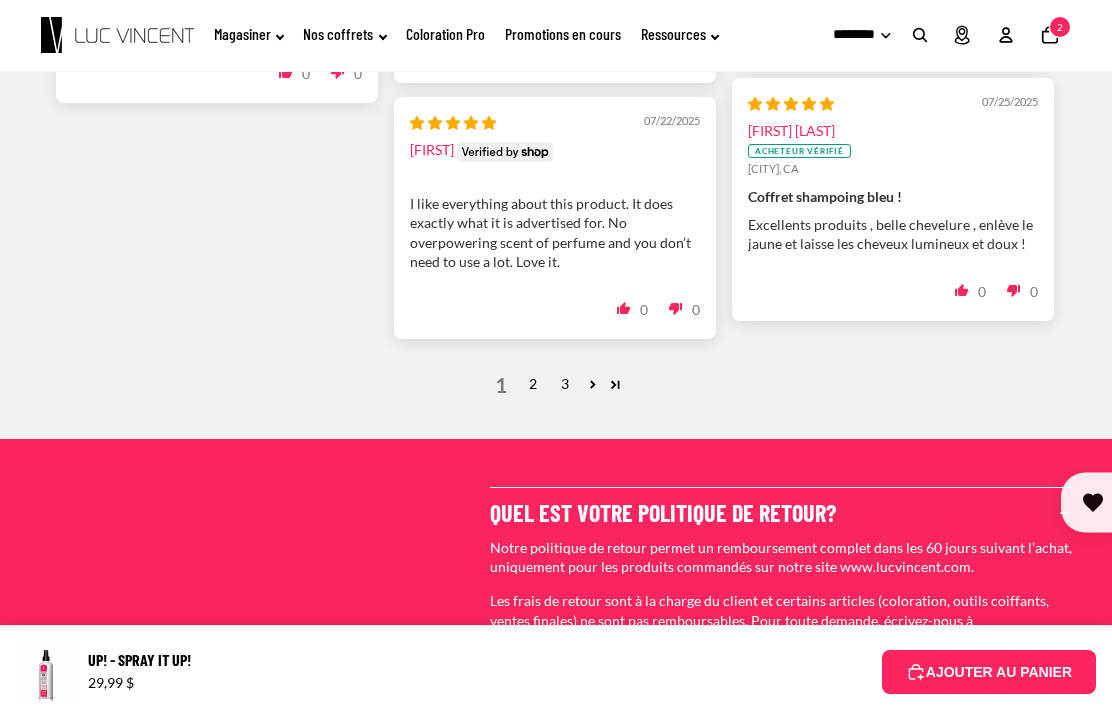 click on "2" at bounding box center [533, 384] 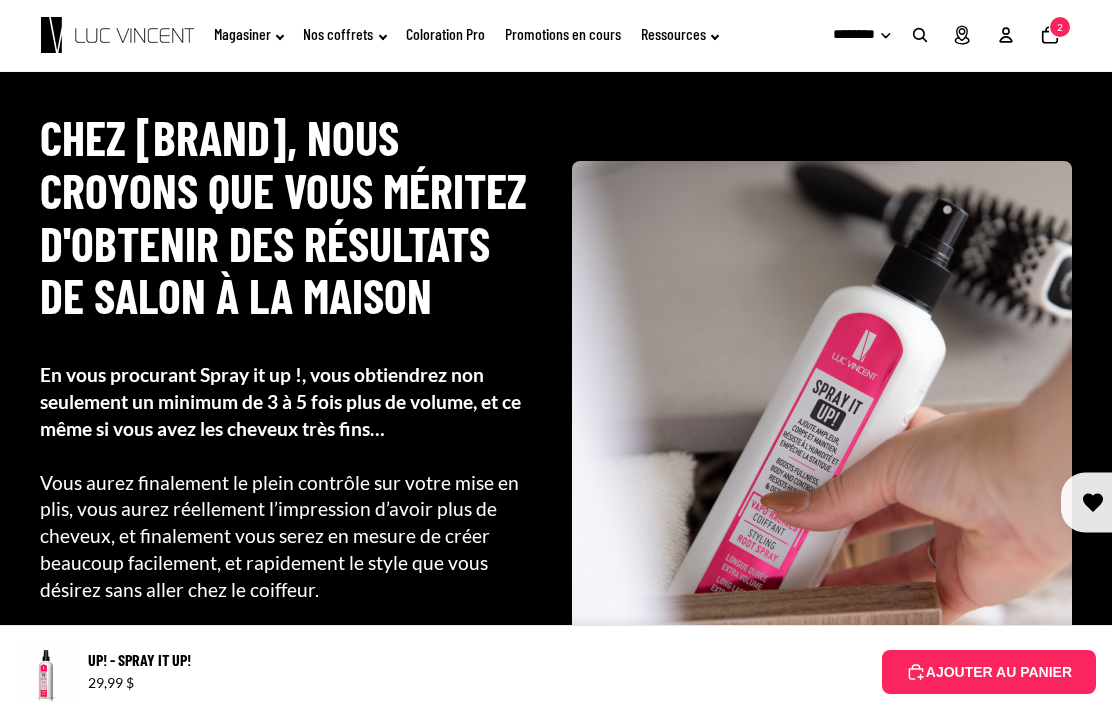 scroll, scrollTop: 3910, scrollLeft: 0, axis: vertical 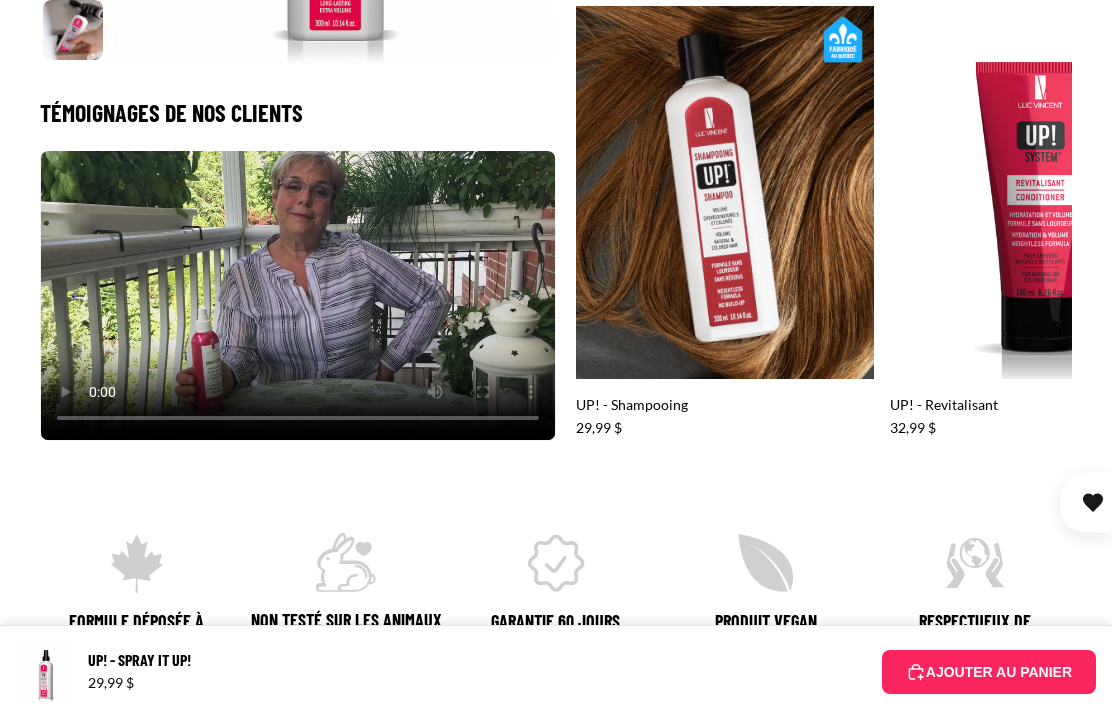 click 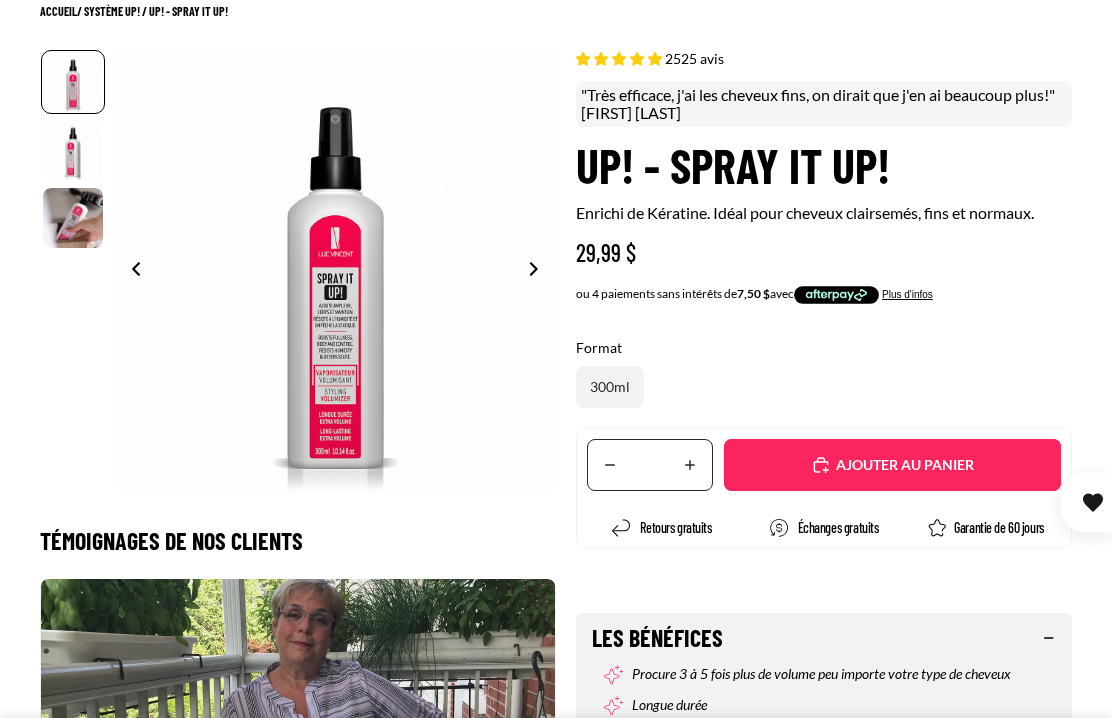 scroll, scrollTop: 0, scrollLeft: 0, axis: both 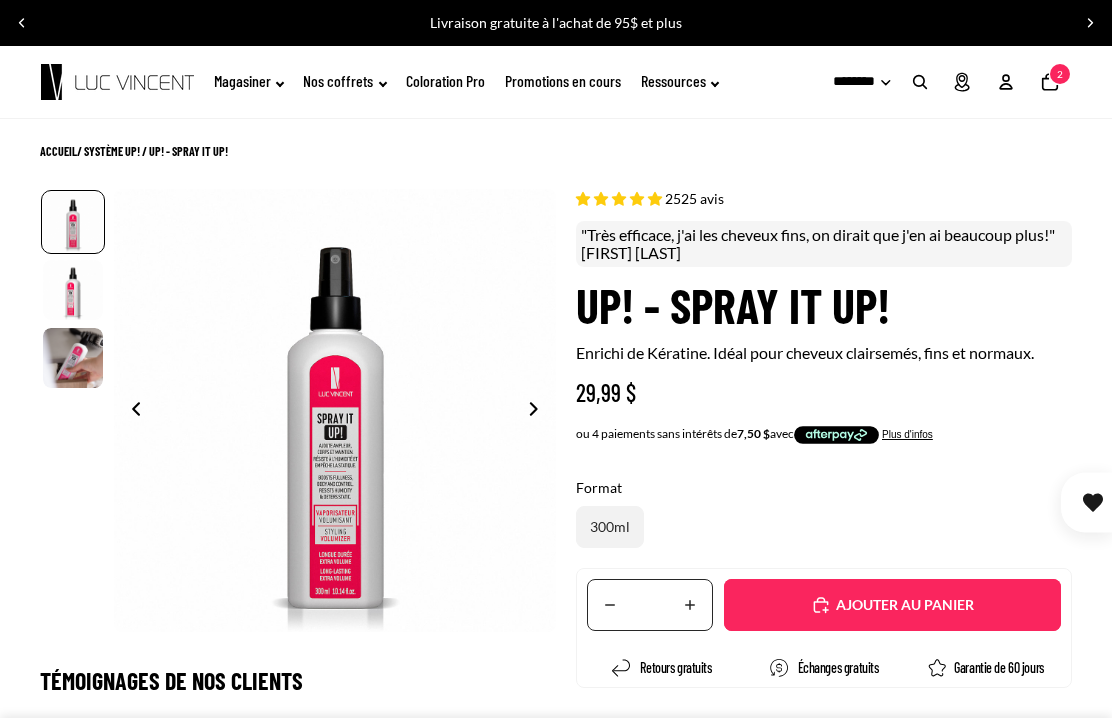 click on "Magasiner" 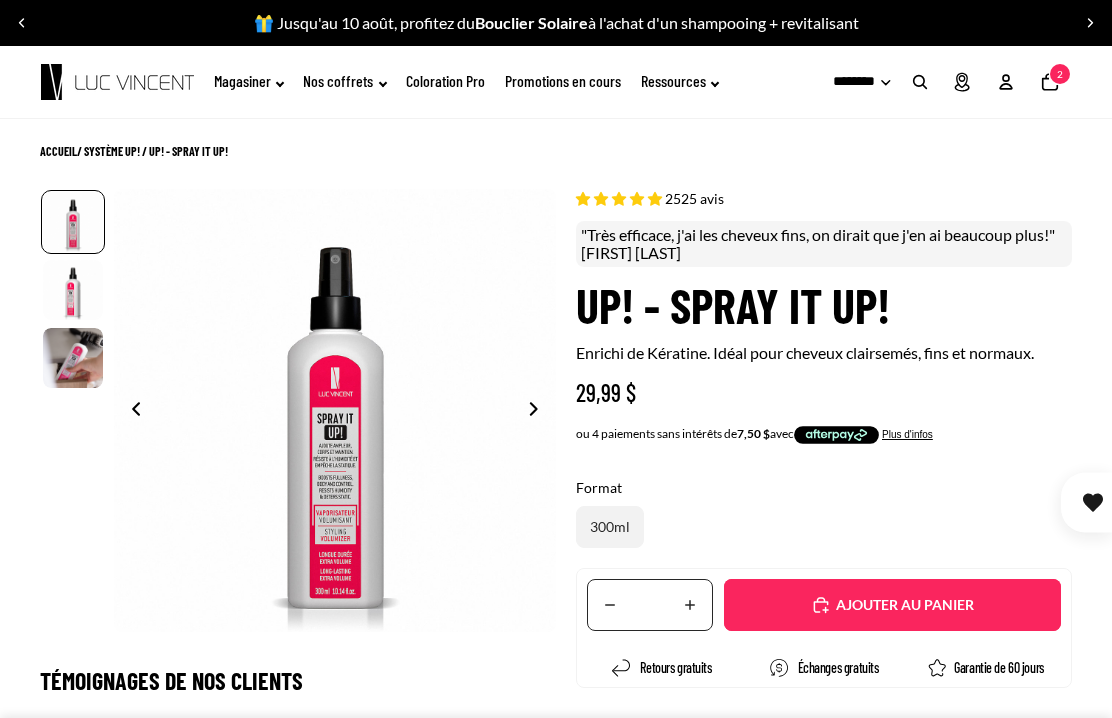 click on "Magasiner" 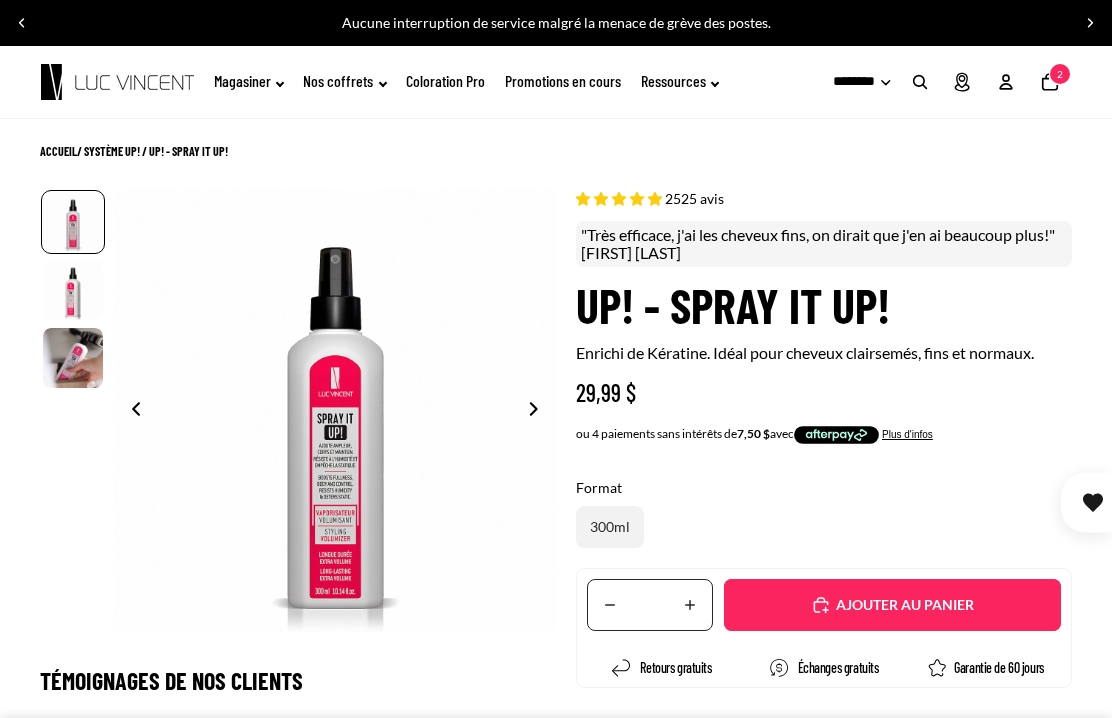 click 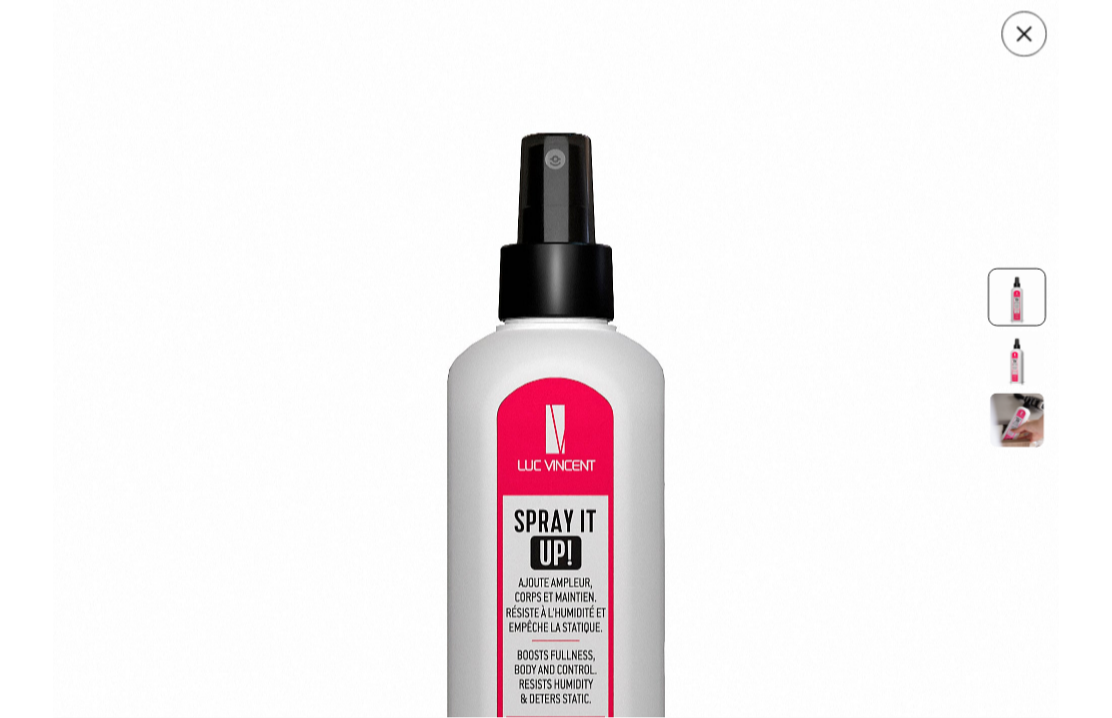 scroll, scrollTop: 1146, scrollLeft: 0, axis: vertical 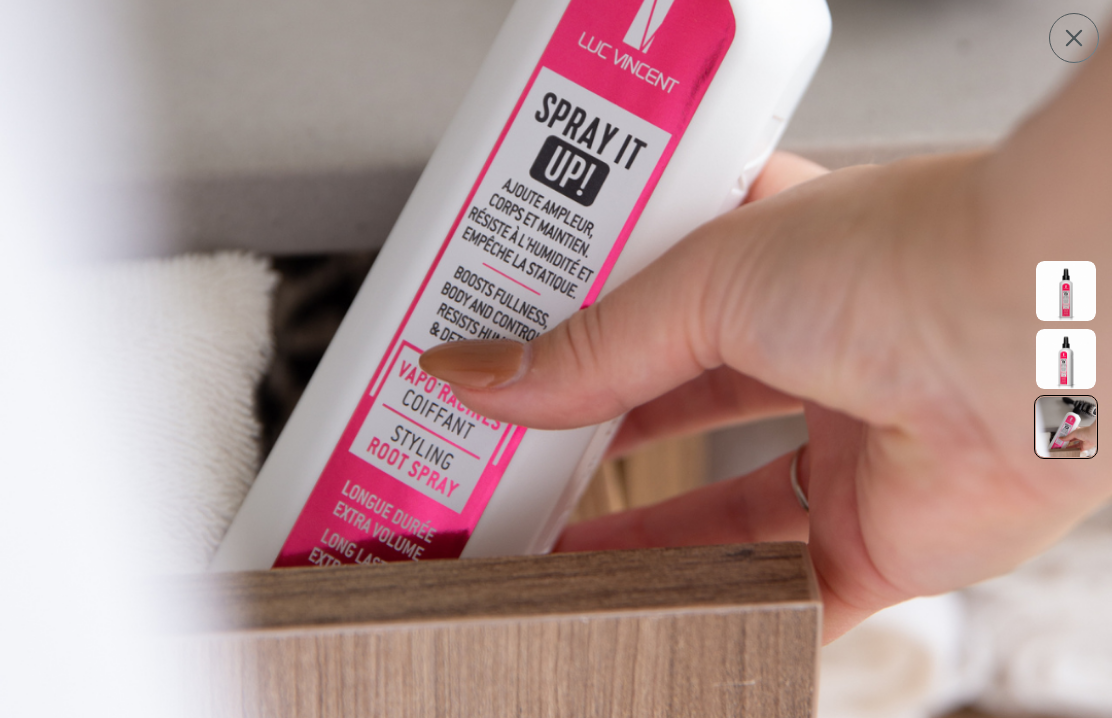 click on "Fermer" at bounding box center (1074, 38) 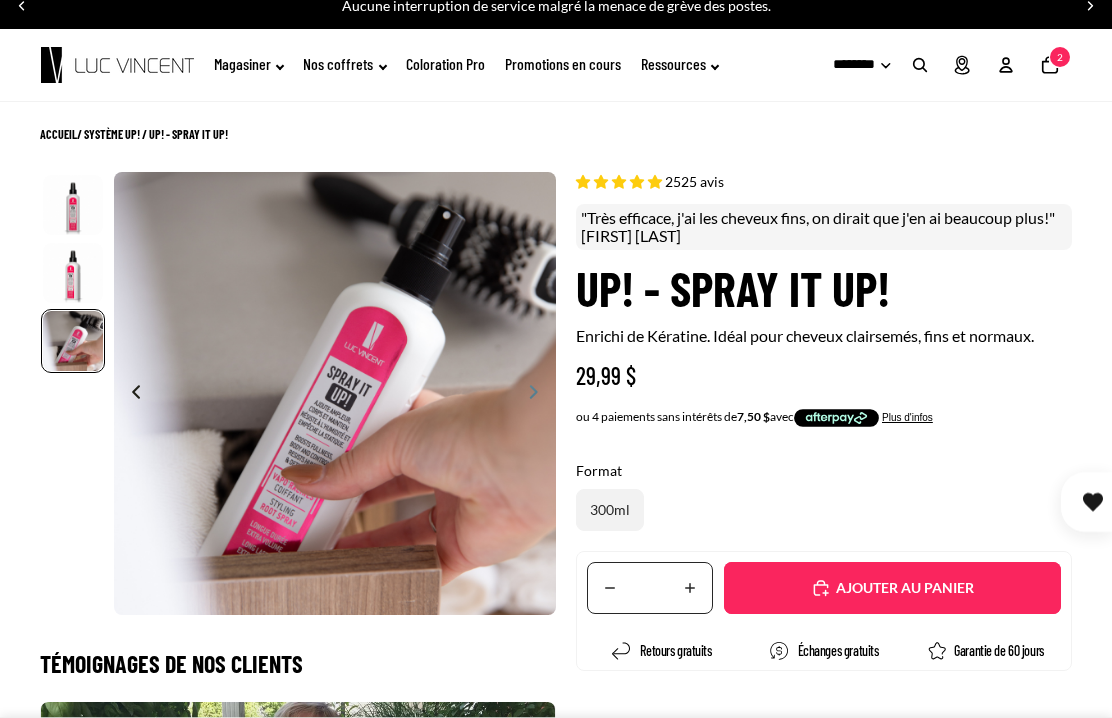 scroll, scrollTop: 0, scrollLeft: 0, axis: both 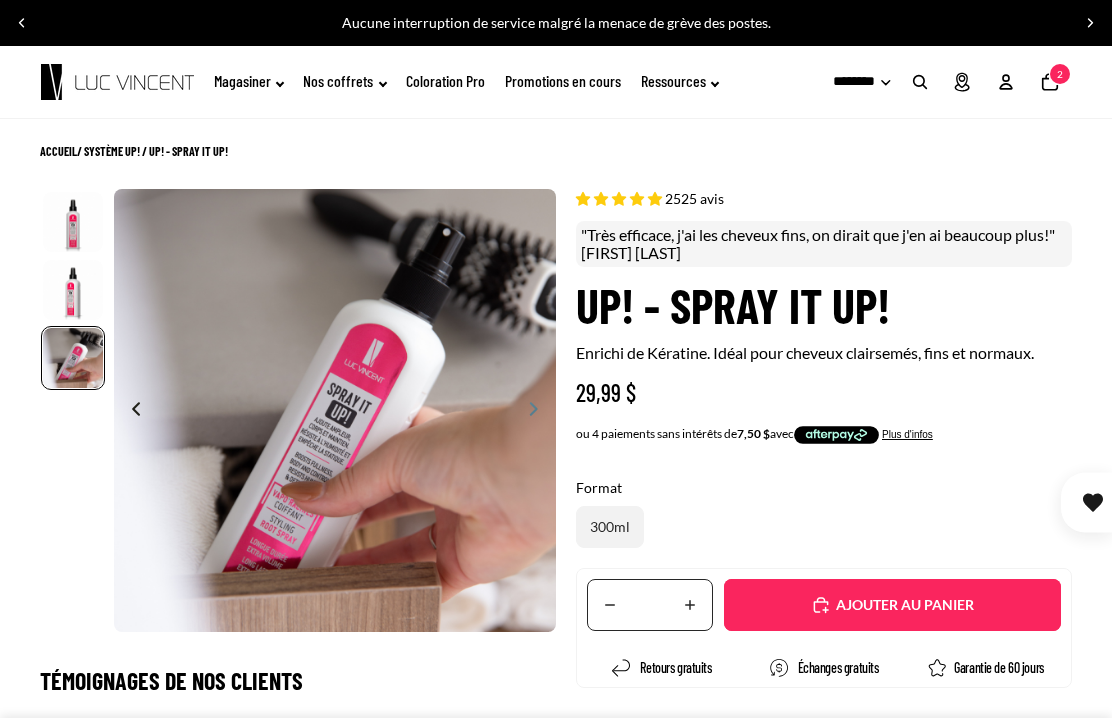 click on "Nombre total d'articles dans le panier: 2
2" 